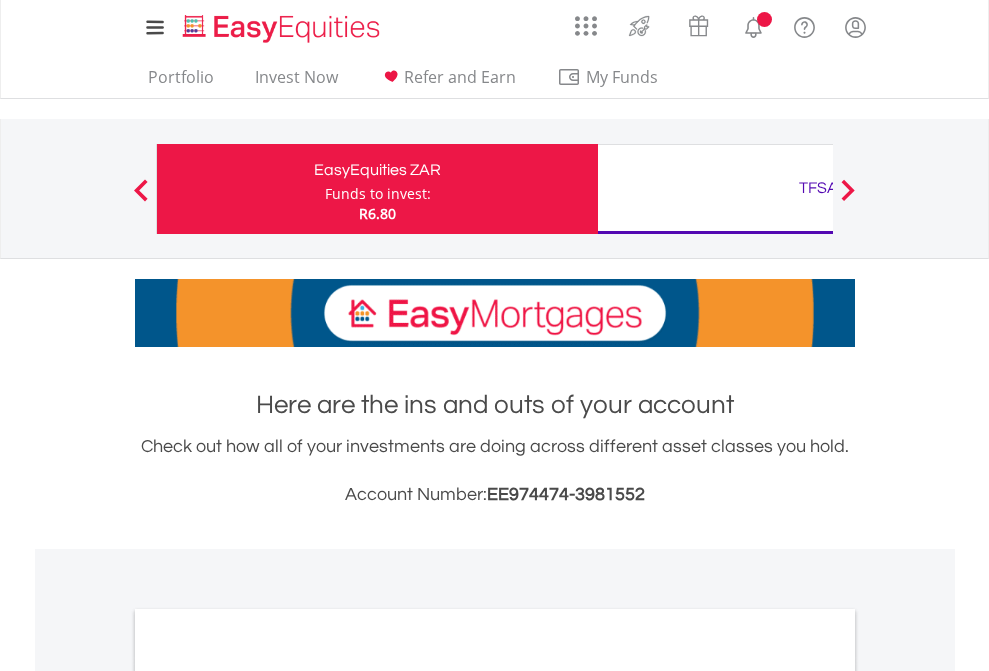 scroll, scrollTop: 0, scrollLeft: 0, axis: both 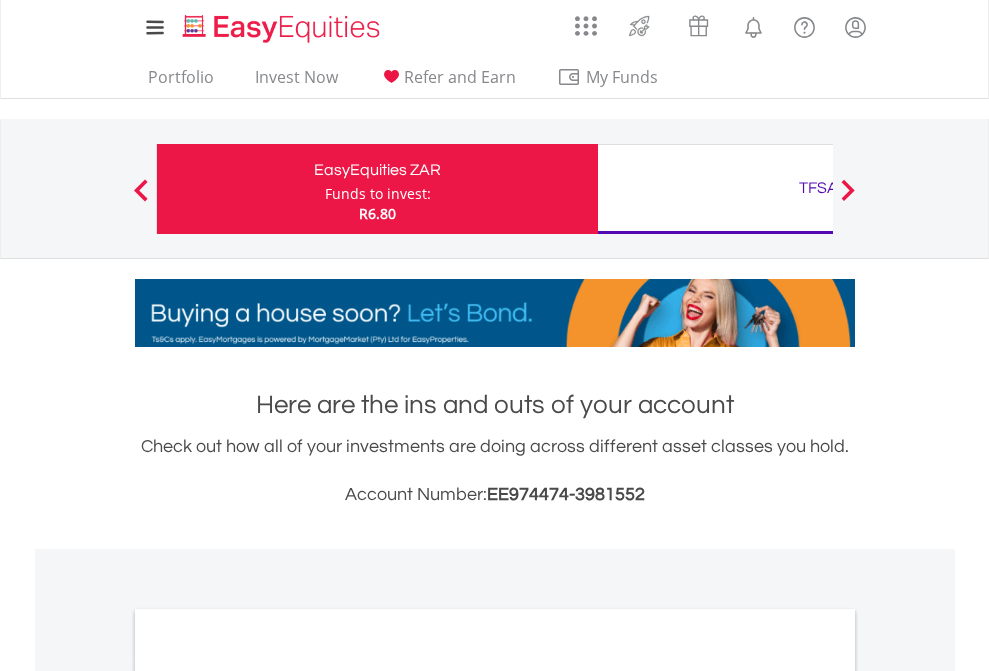 click on "Funds to invest:" at bounding box center (378, 194) 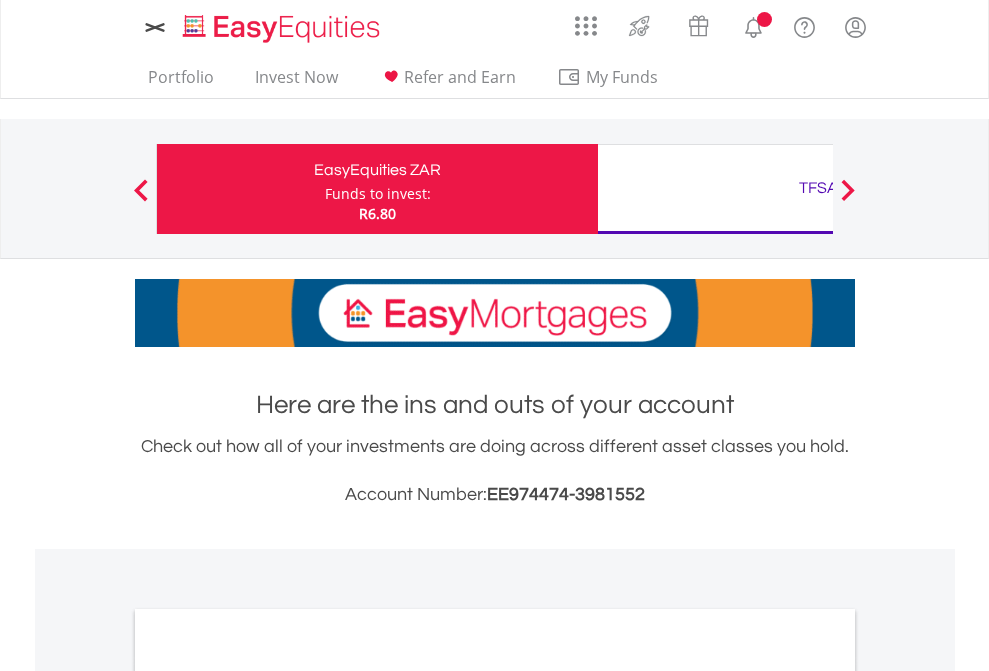 scroll, scrollTop: 0, scrollLeft: 0, axis: both 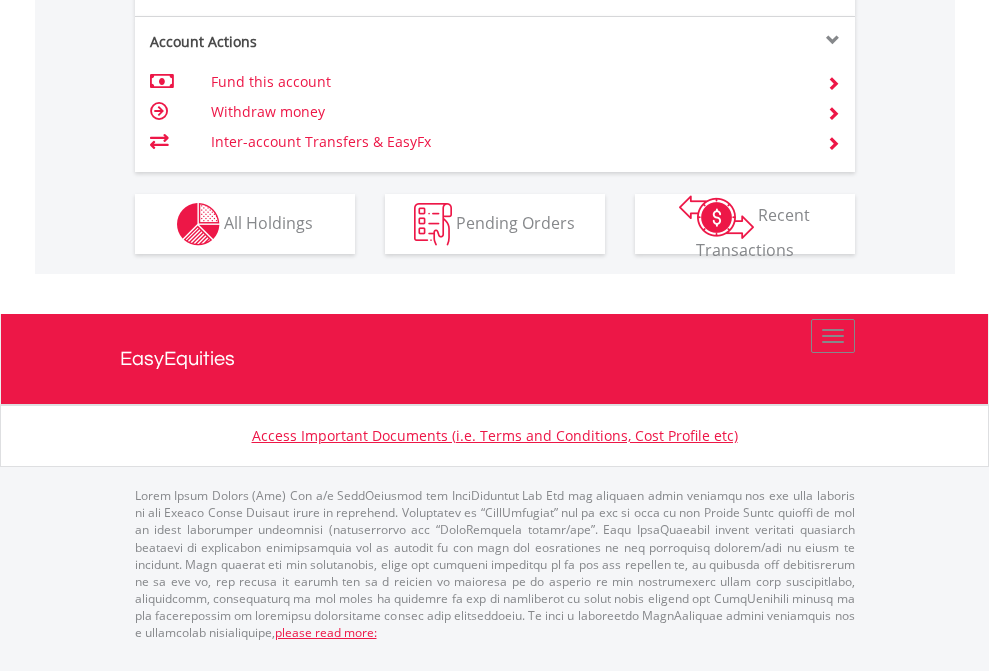 click on "Investment types" at bounding box center (706, -337) 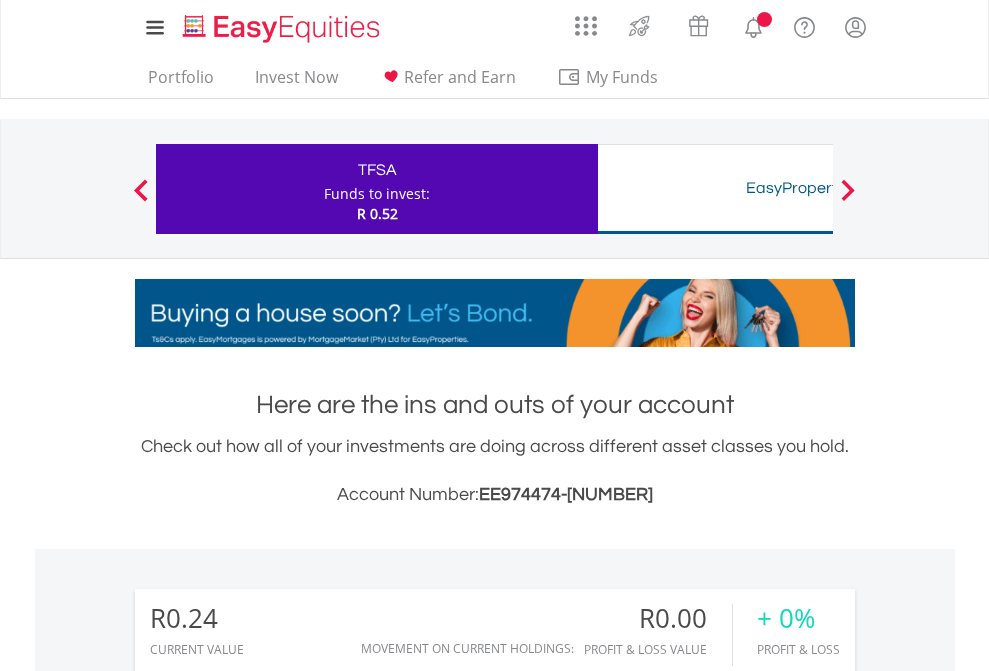 scroll, scrollTop: 0, scrollLeft: 0, axis: both 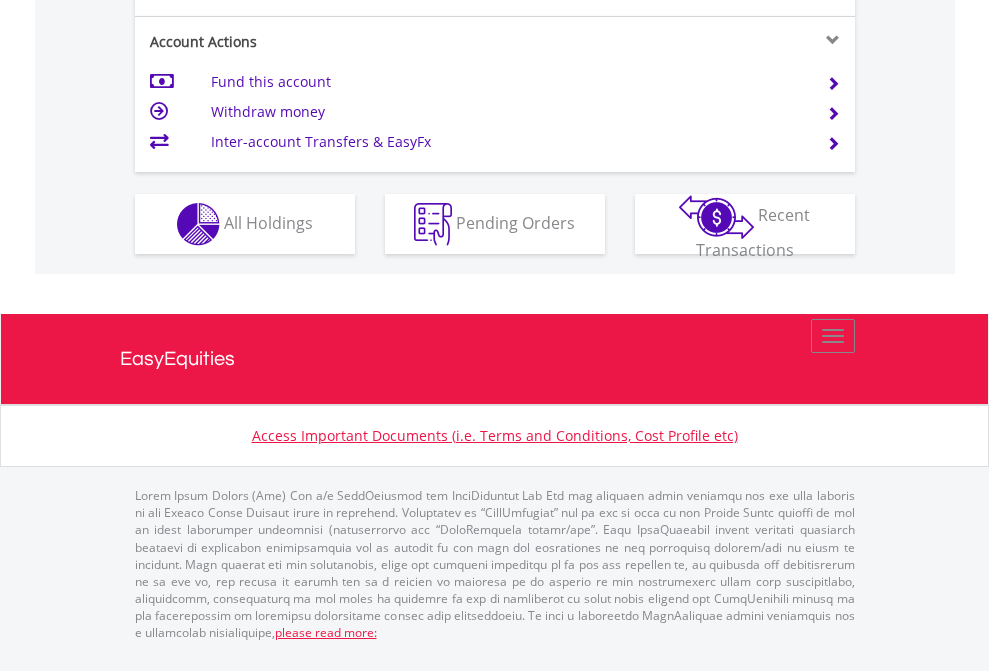 click on "Investment types" at bounding box center [706, -337] 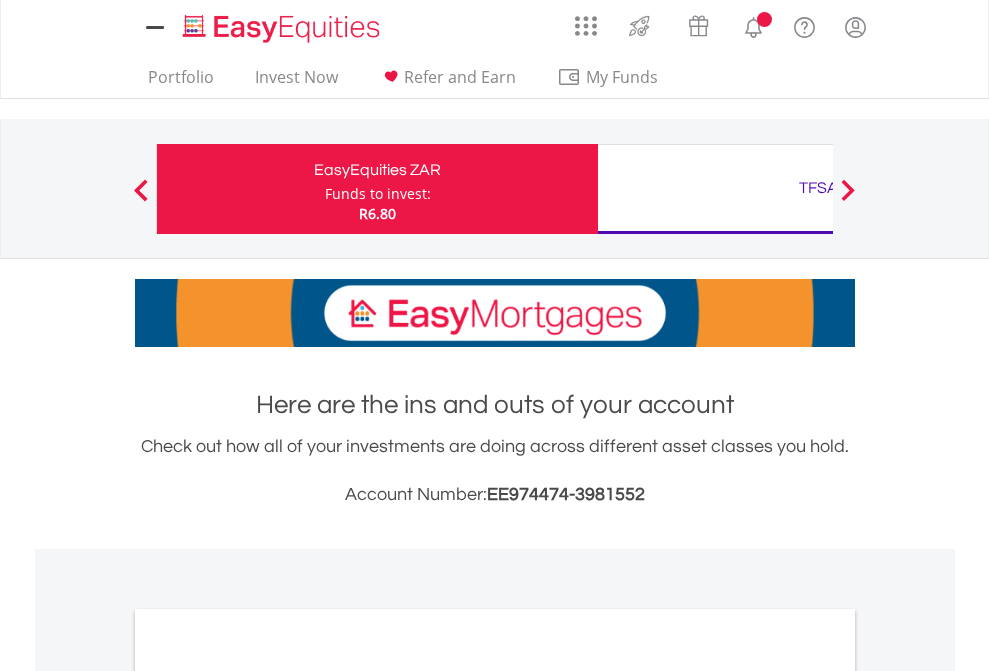 scroll, scrollTop: 1202, scrollLeft: 0, axis: vertical 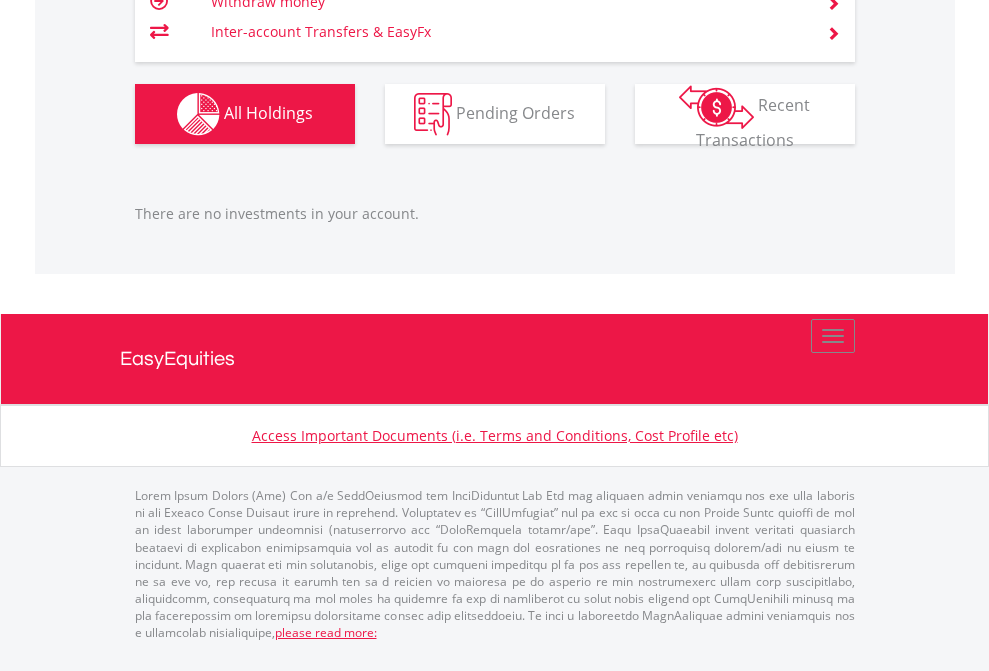 click on "TFSA" at bounding box center [818, -1166] 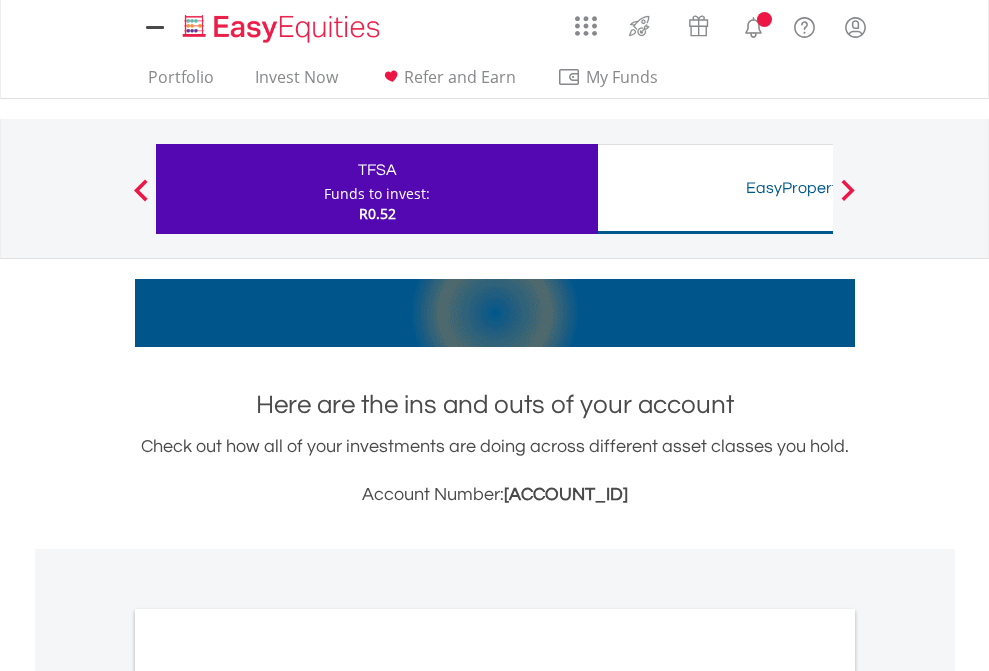 scroll, scrollTop: 0, scrollLeft: 0, axis: both 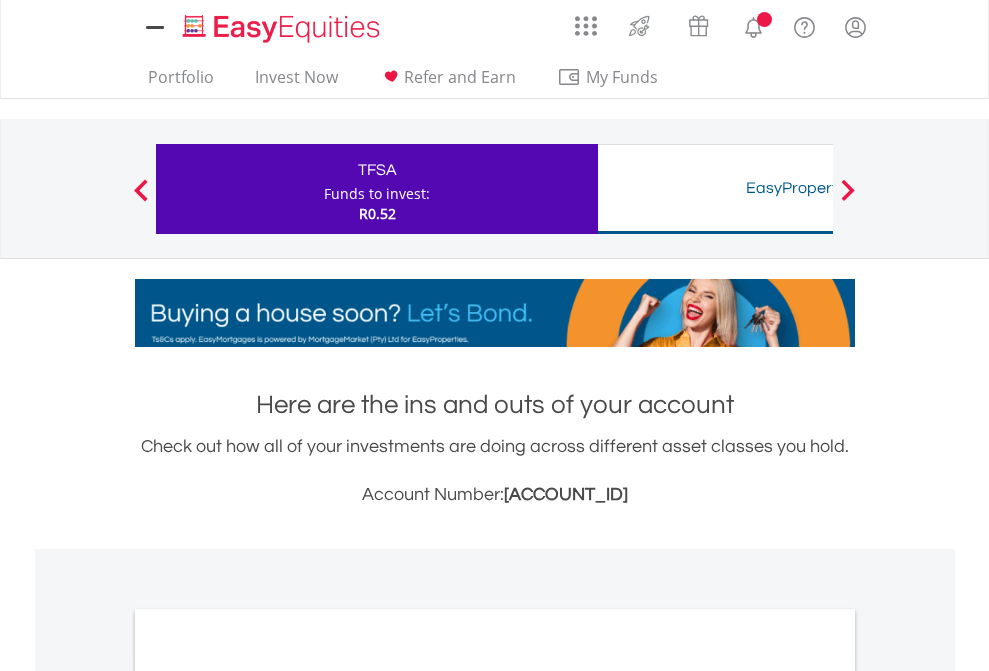 click on "All Holdings" at bounding box center (268, 1096) 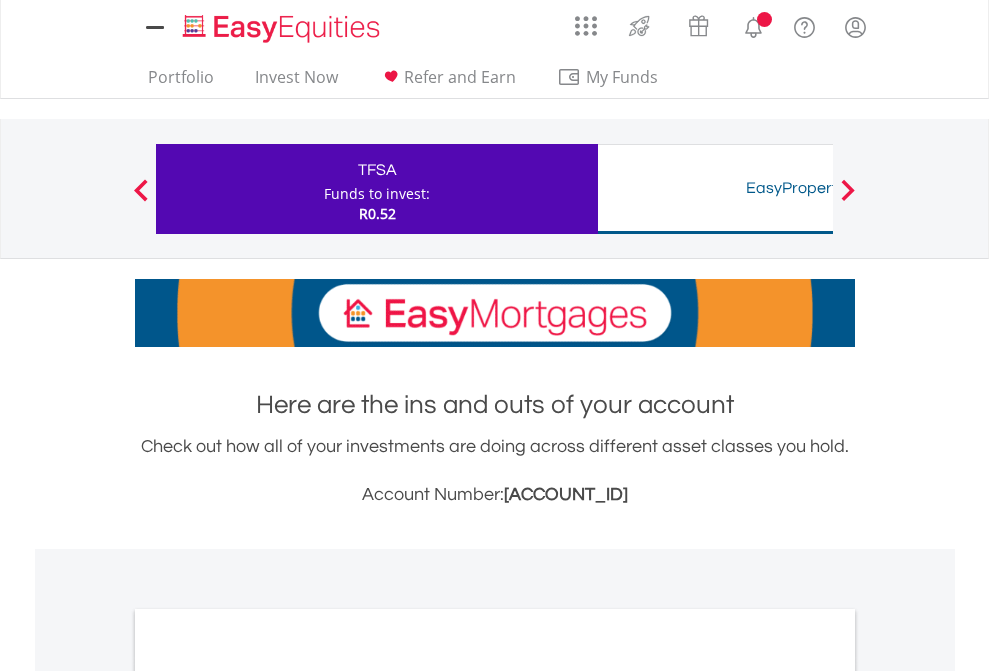 scroll, scrollTop: 1202, scrollLeft: 0, axis: vertical 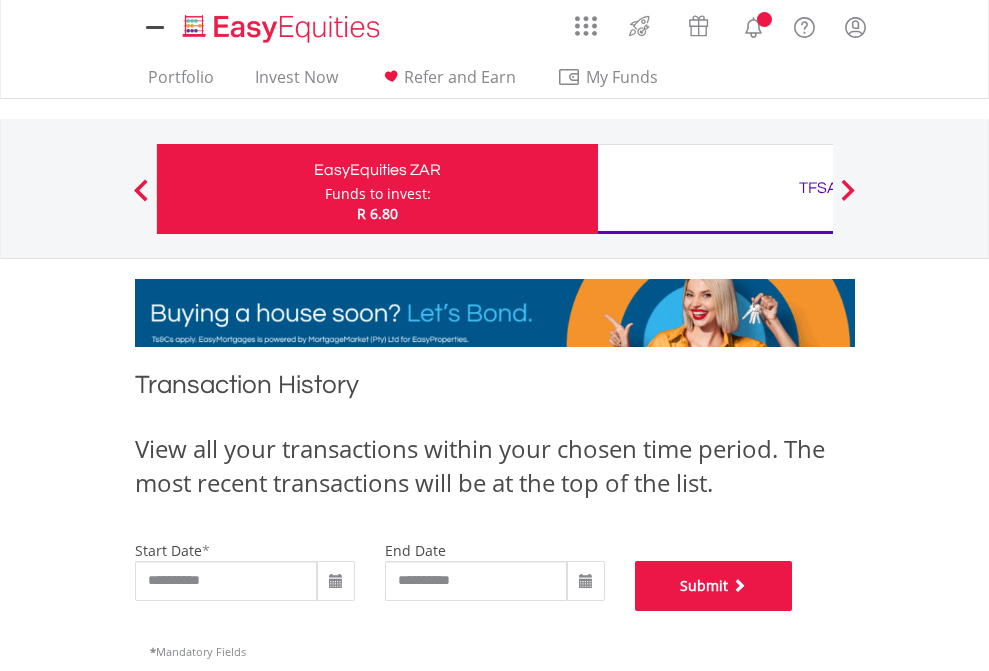 click on "Submit" at bounding box center [714, 586] 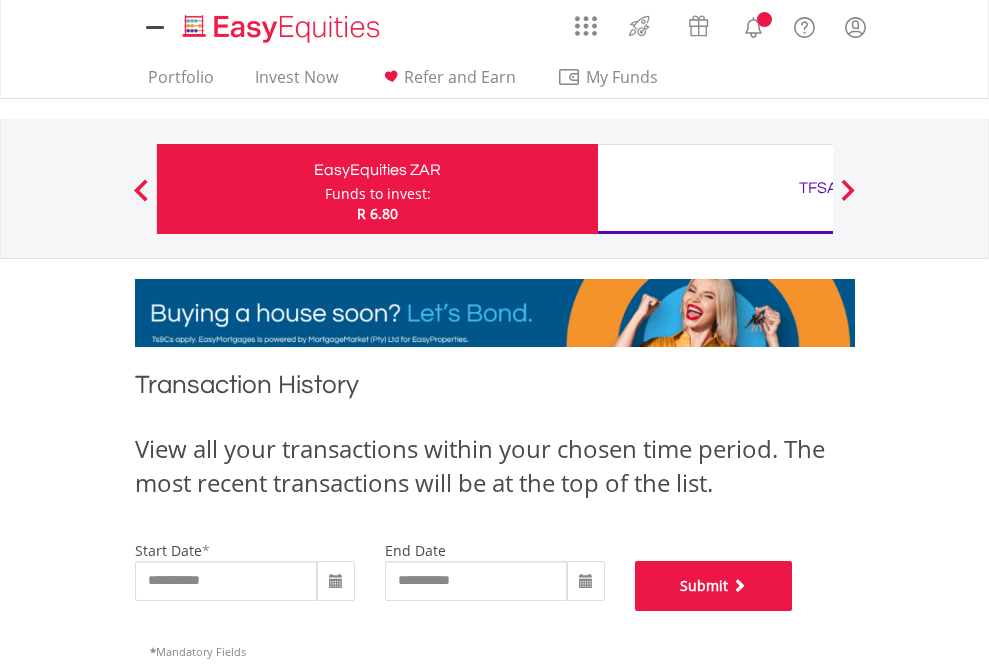 scroll, scrollTop: 811, scrollLeft: 0, axis: vertical 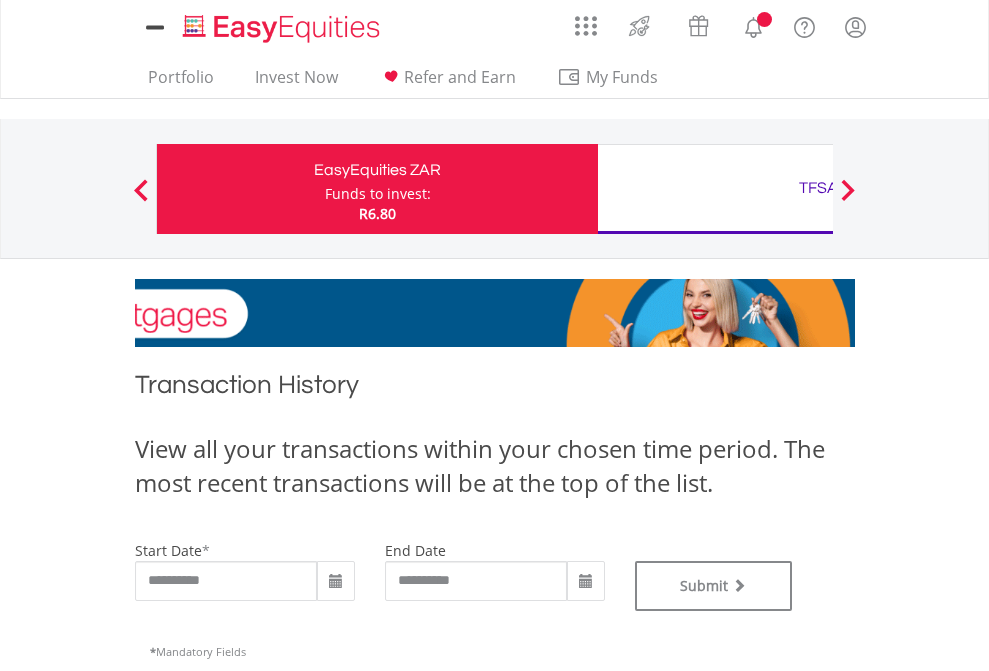click on "TFSA" at bounding box center [818, 188] 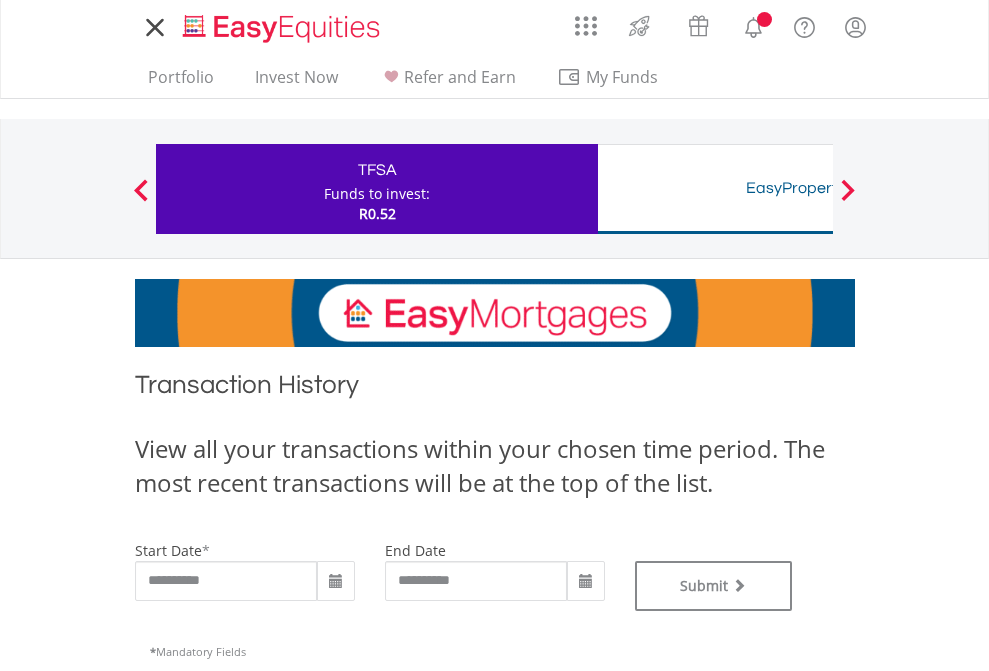 scroll, scrollTop: 0, scrollLeft: 0, axis: both 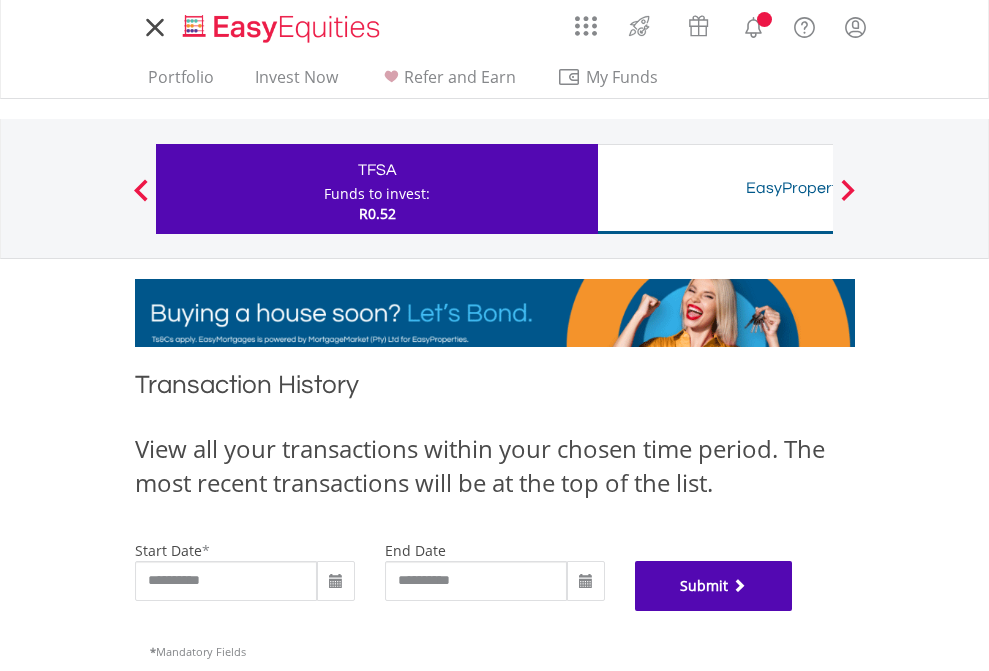 click on "Submit" at bounding box center (714, 586) 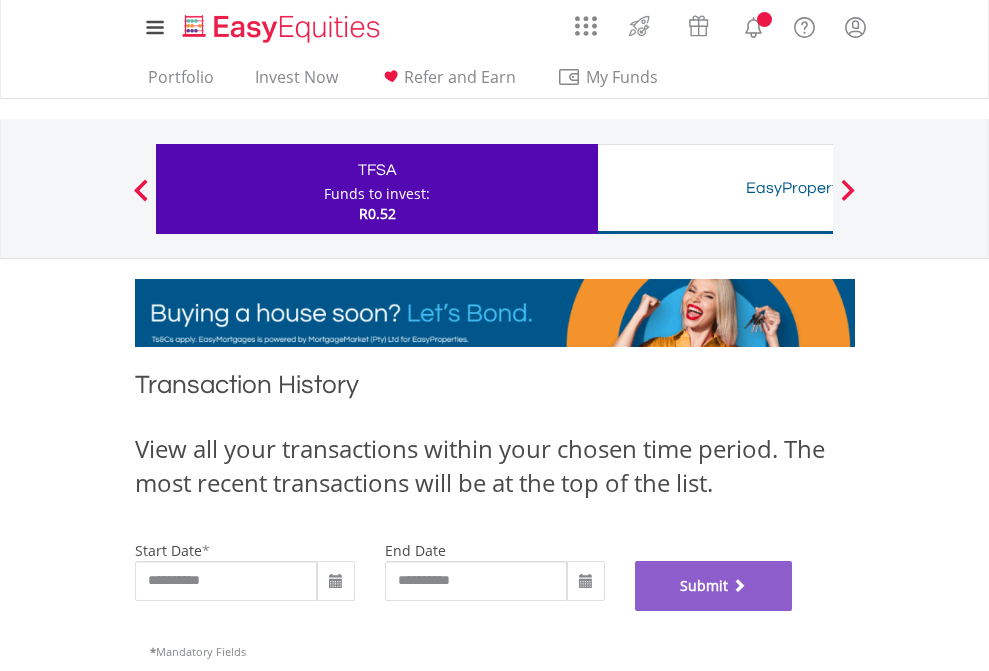 scroll, scrollTop: 811, scrollLeft: 0, axis: vertical 